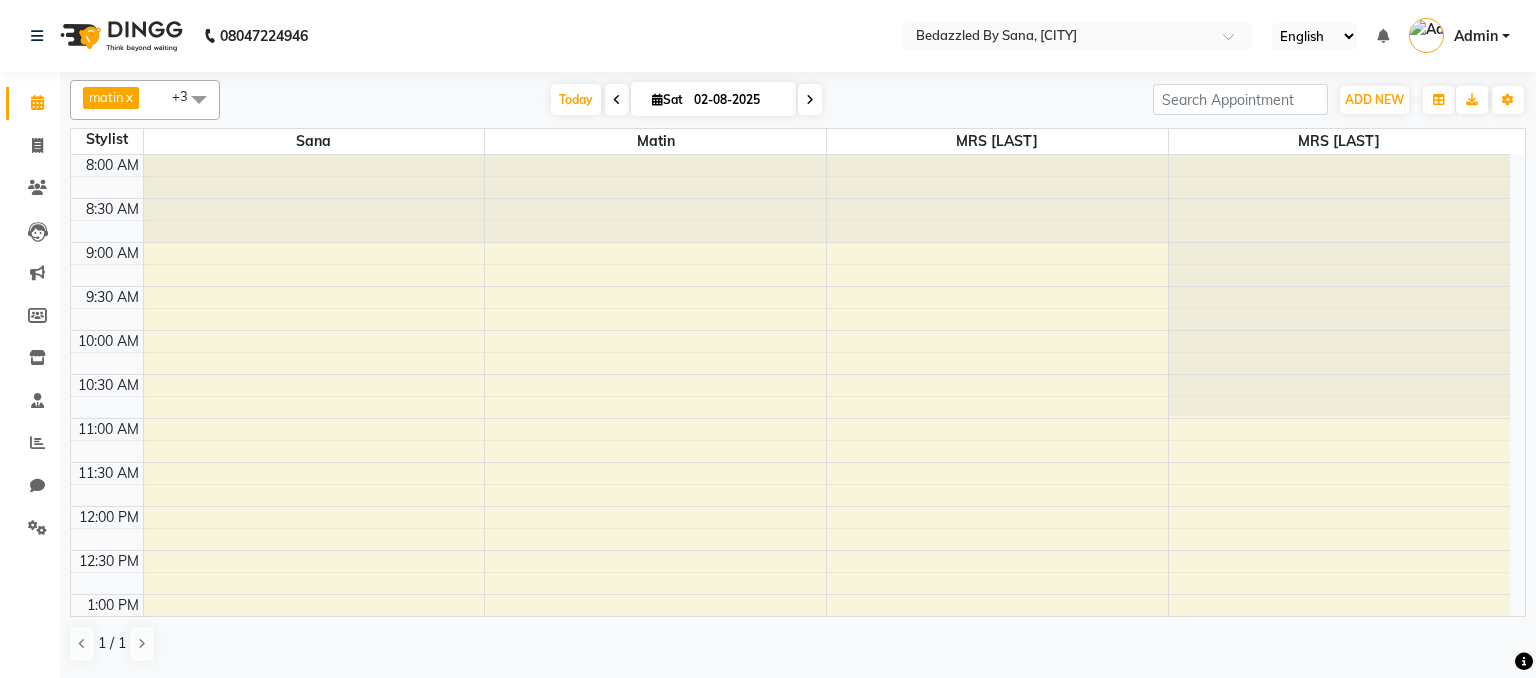 scroll, scrollTop: 0, scrollLeft: 0, axis: both 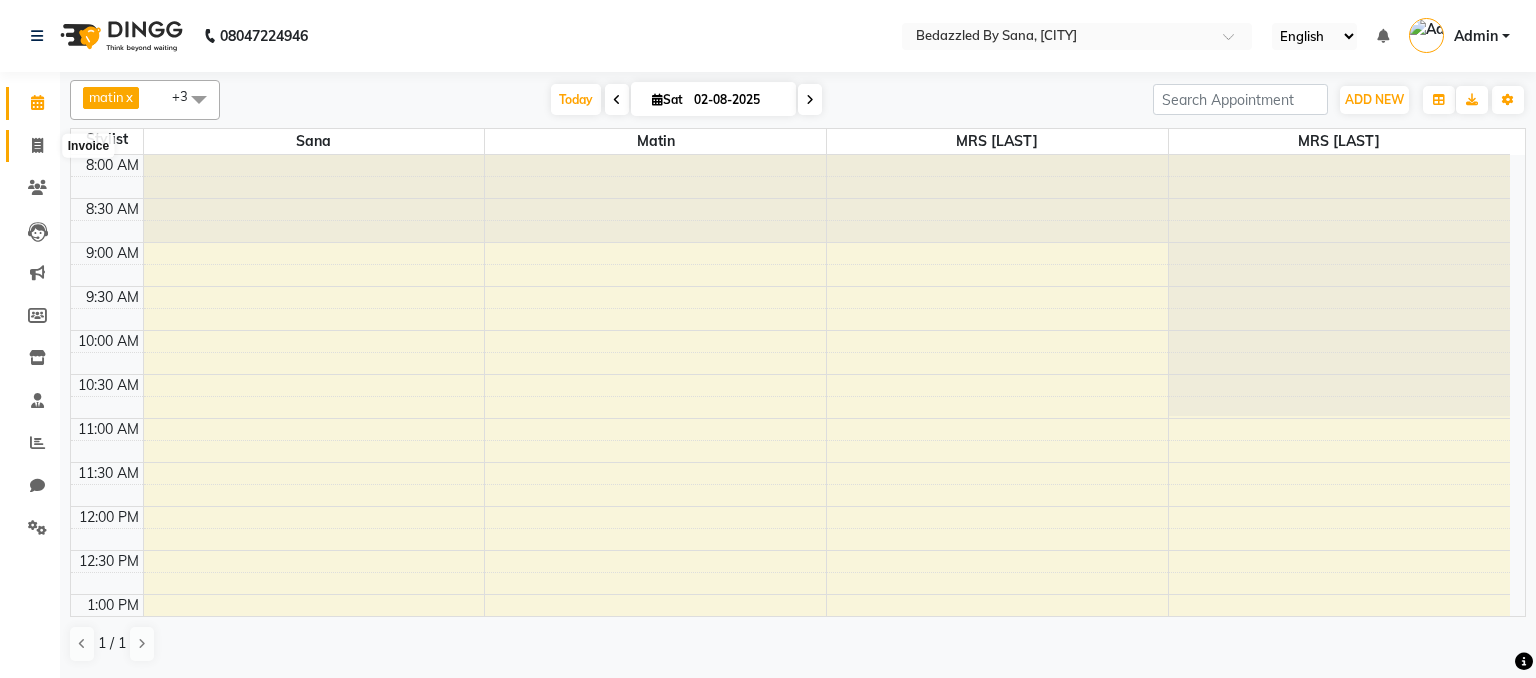 click 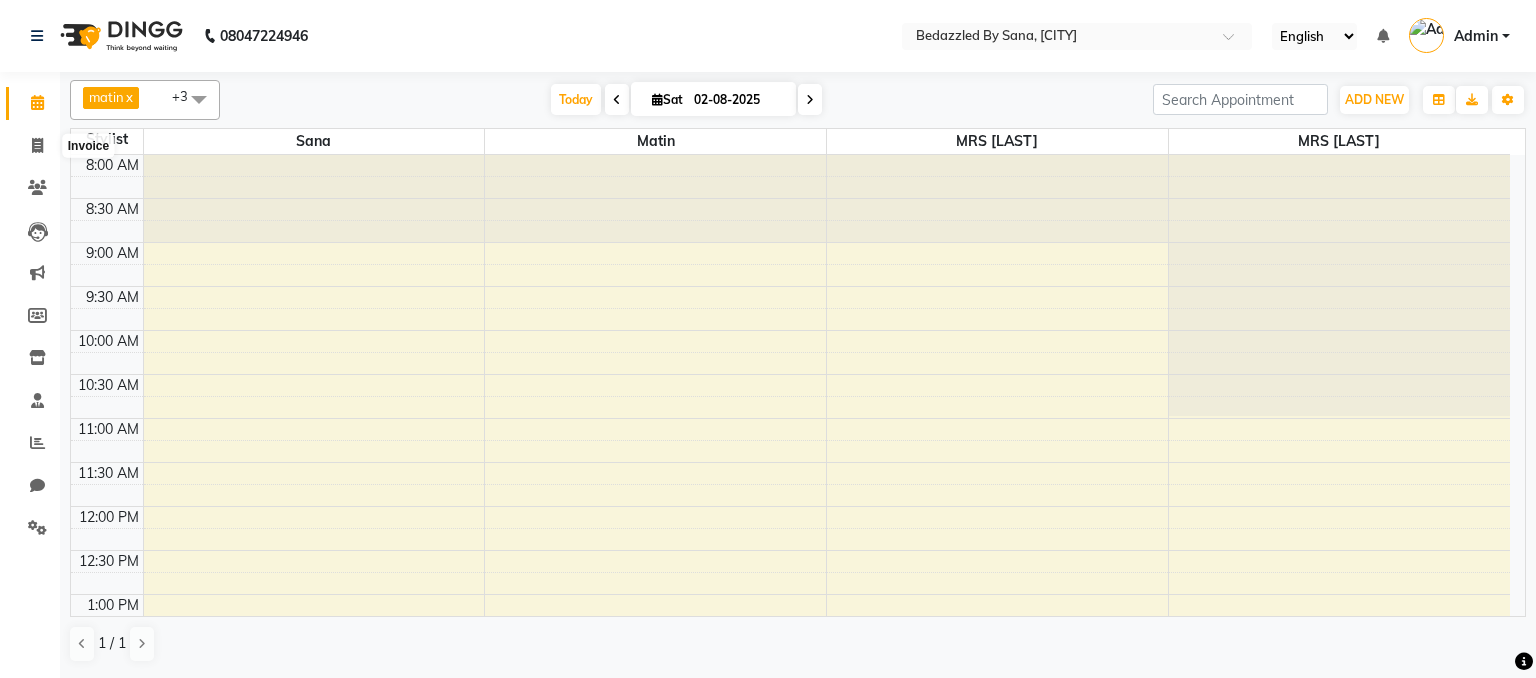 select on "7562" 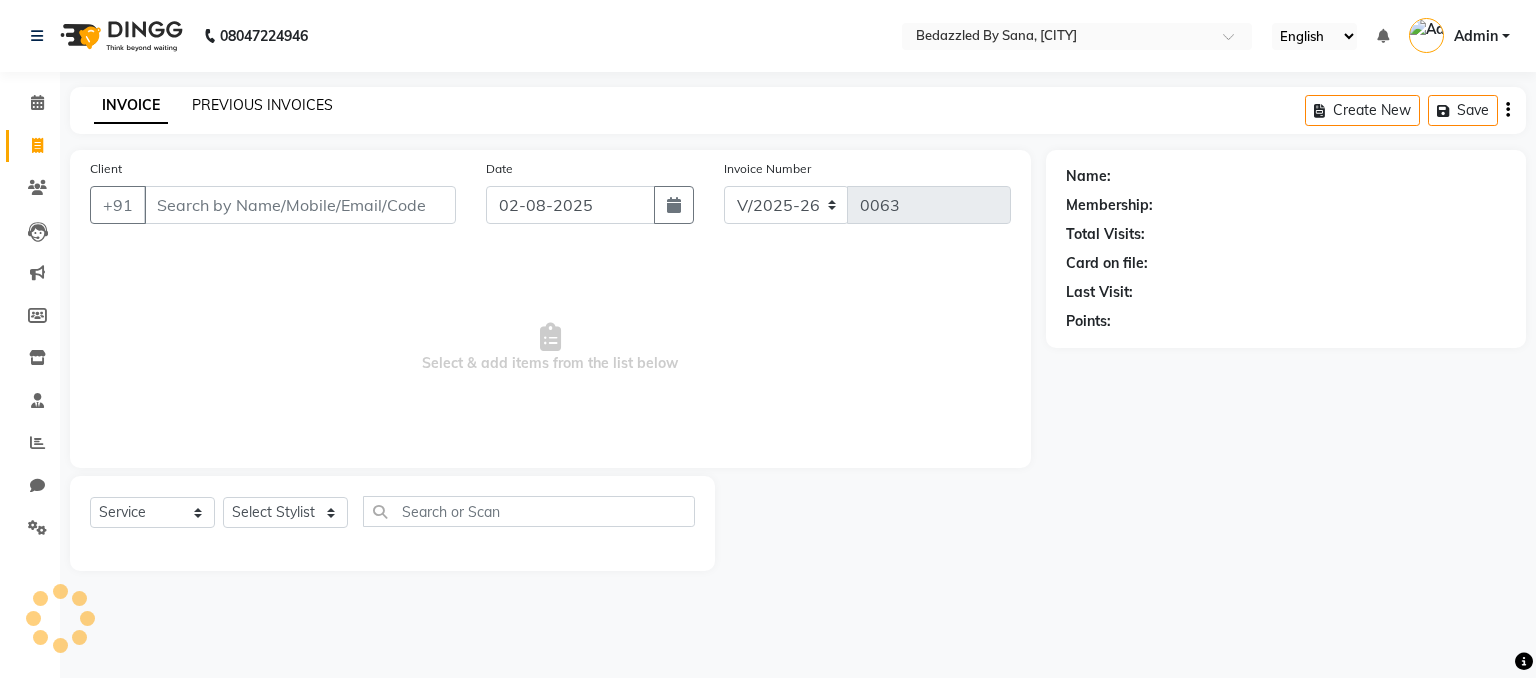 click on "PREVIOUS INVOICES" 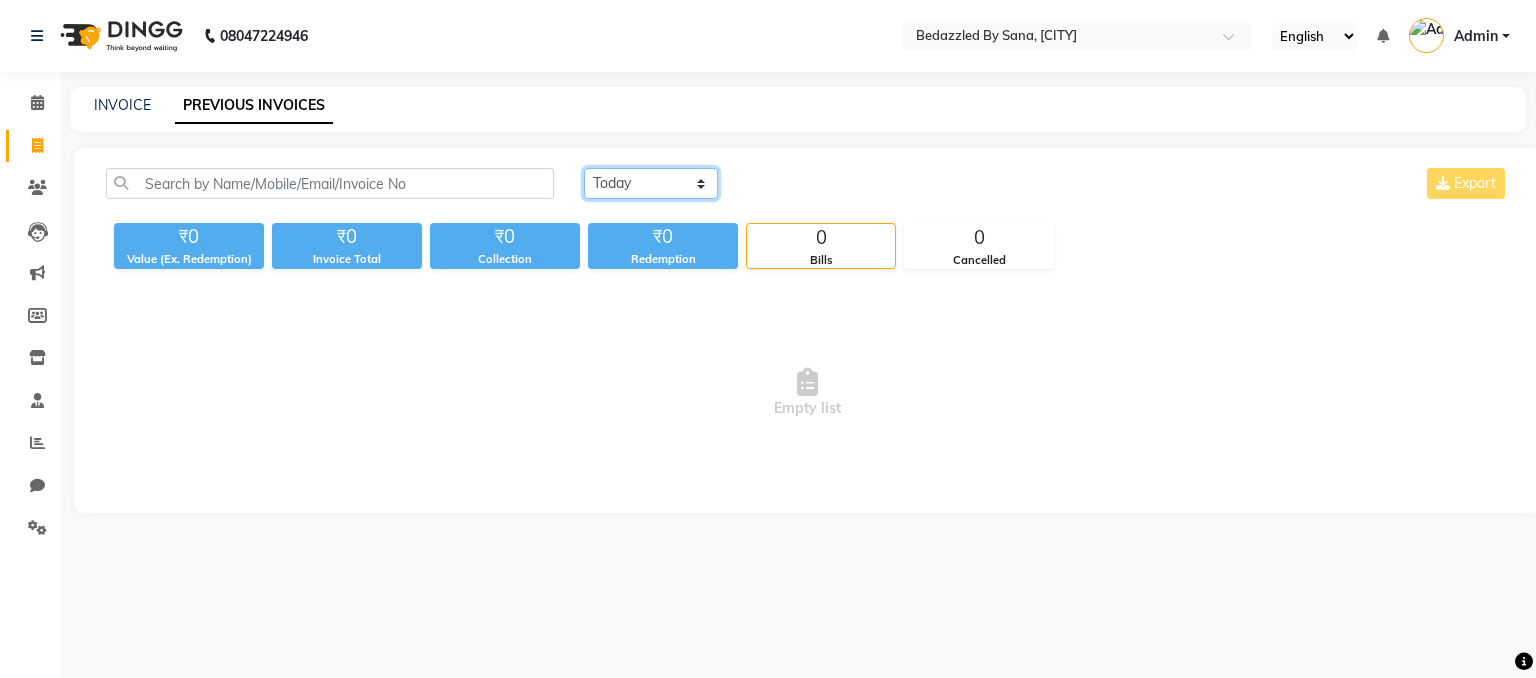 click on "Today Yesterday Custom Range" 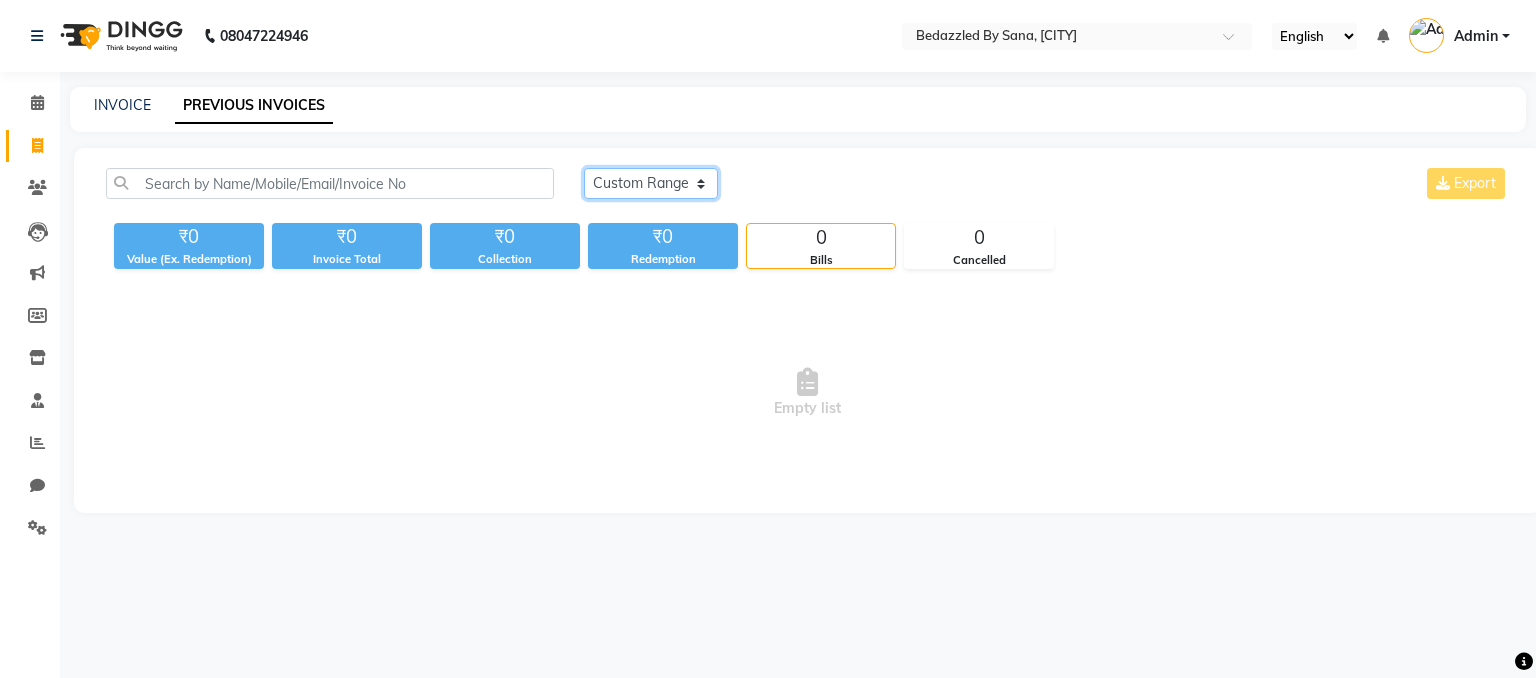 click on "Today Yesterday Custom Range" 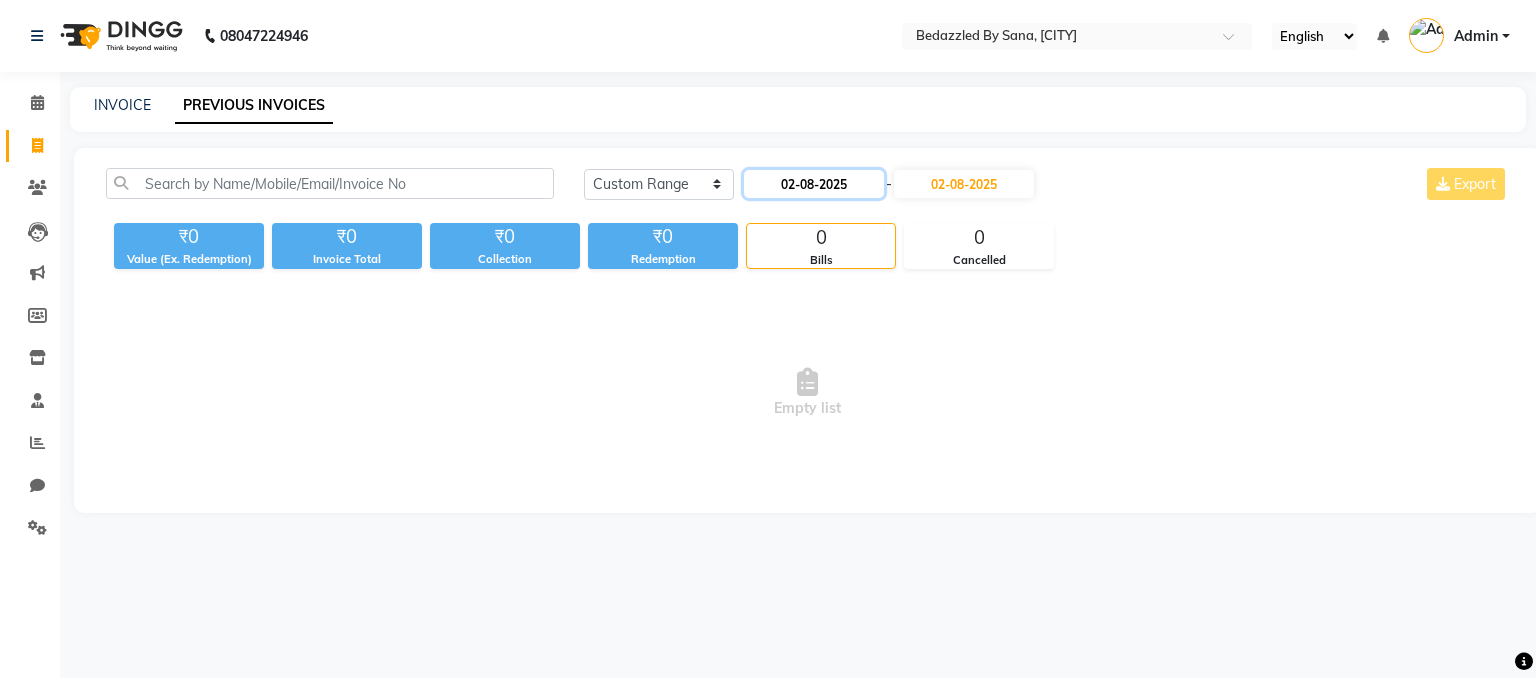 click on "02-08-2025" 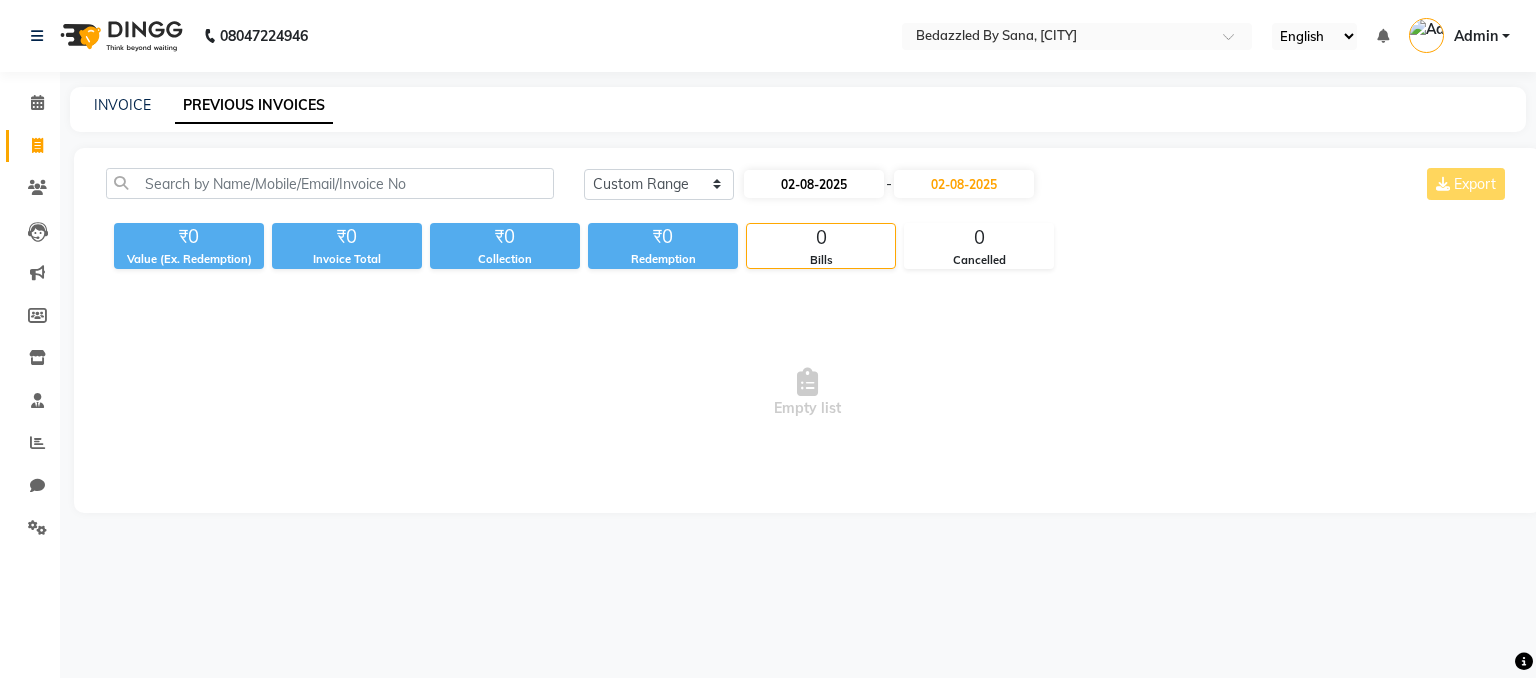 select on "8" 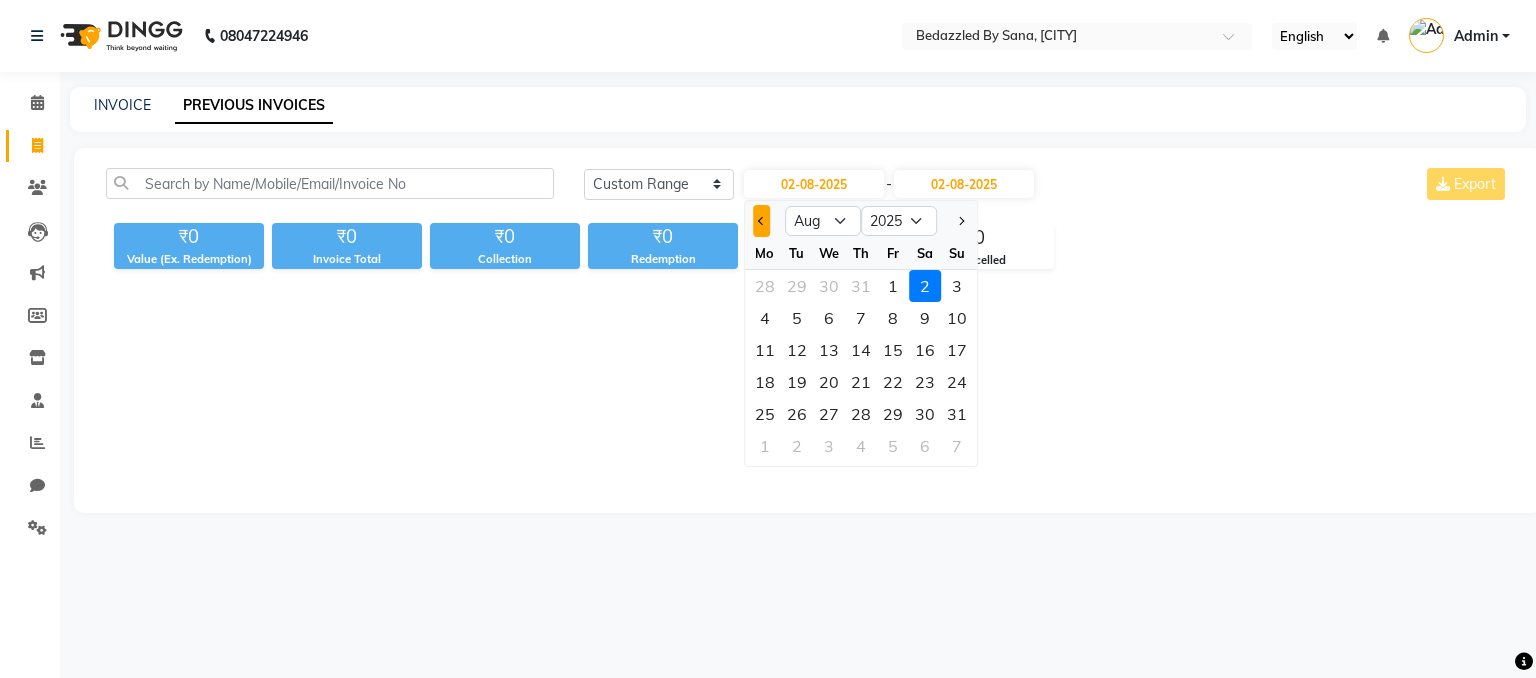 click 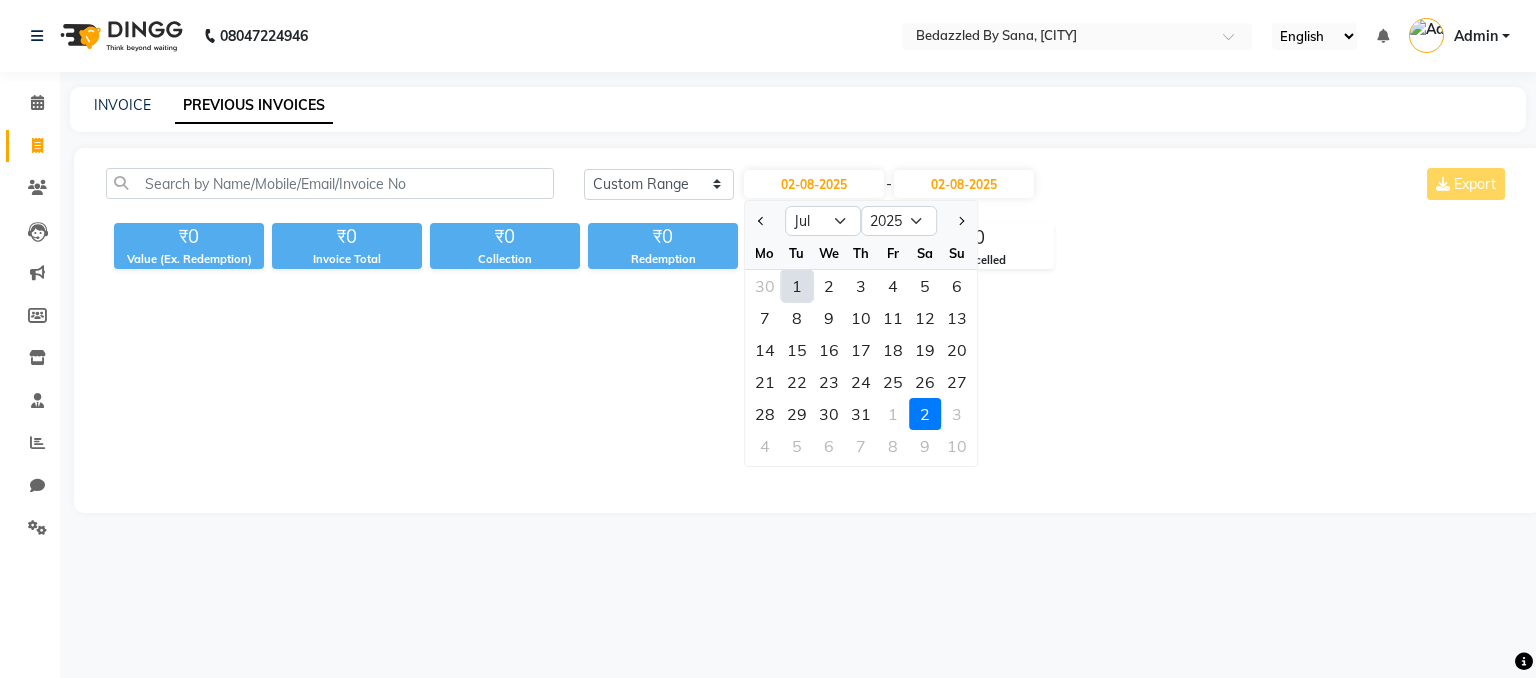 click on "1" 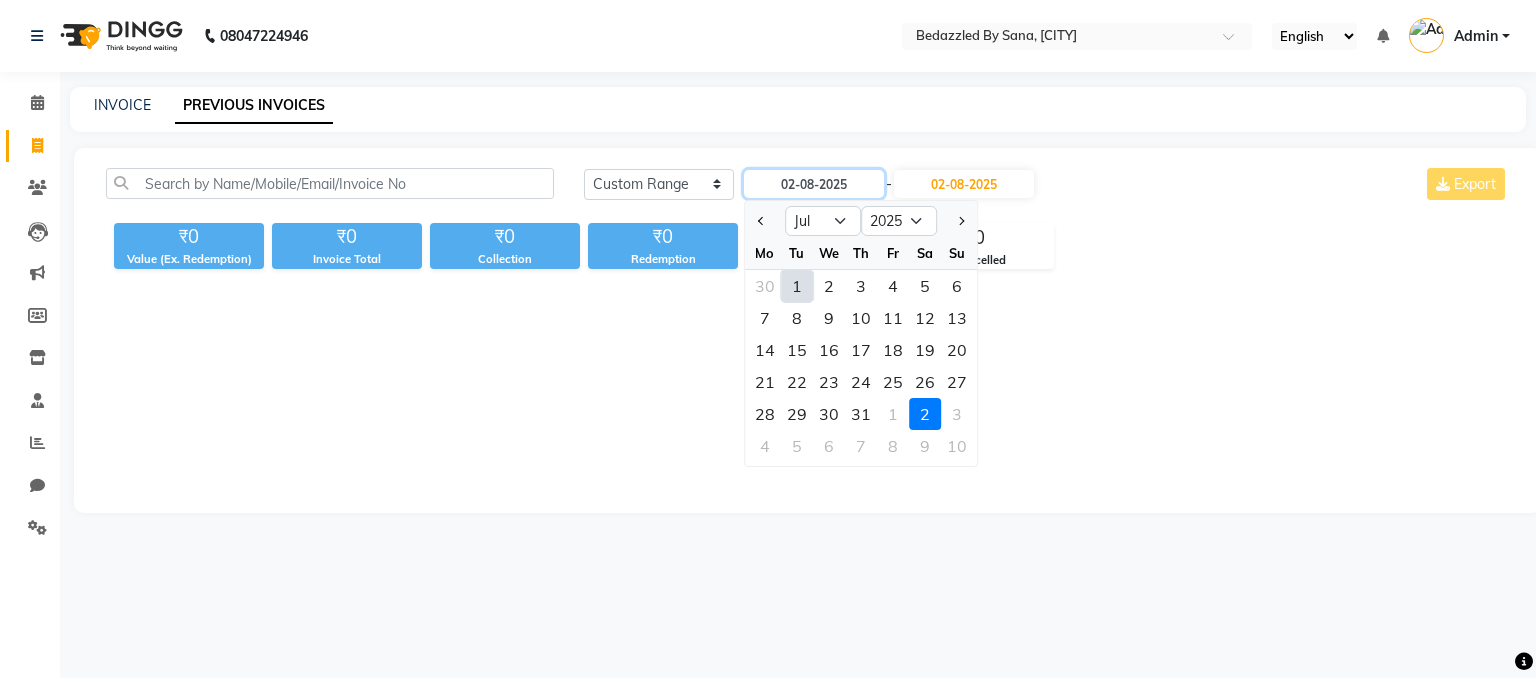type on "01-07-2025" 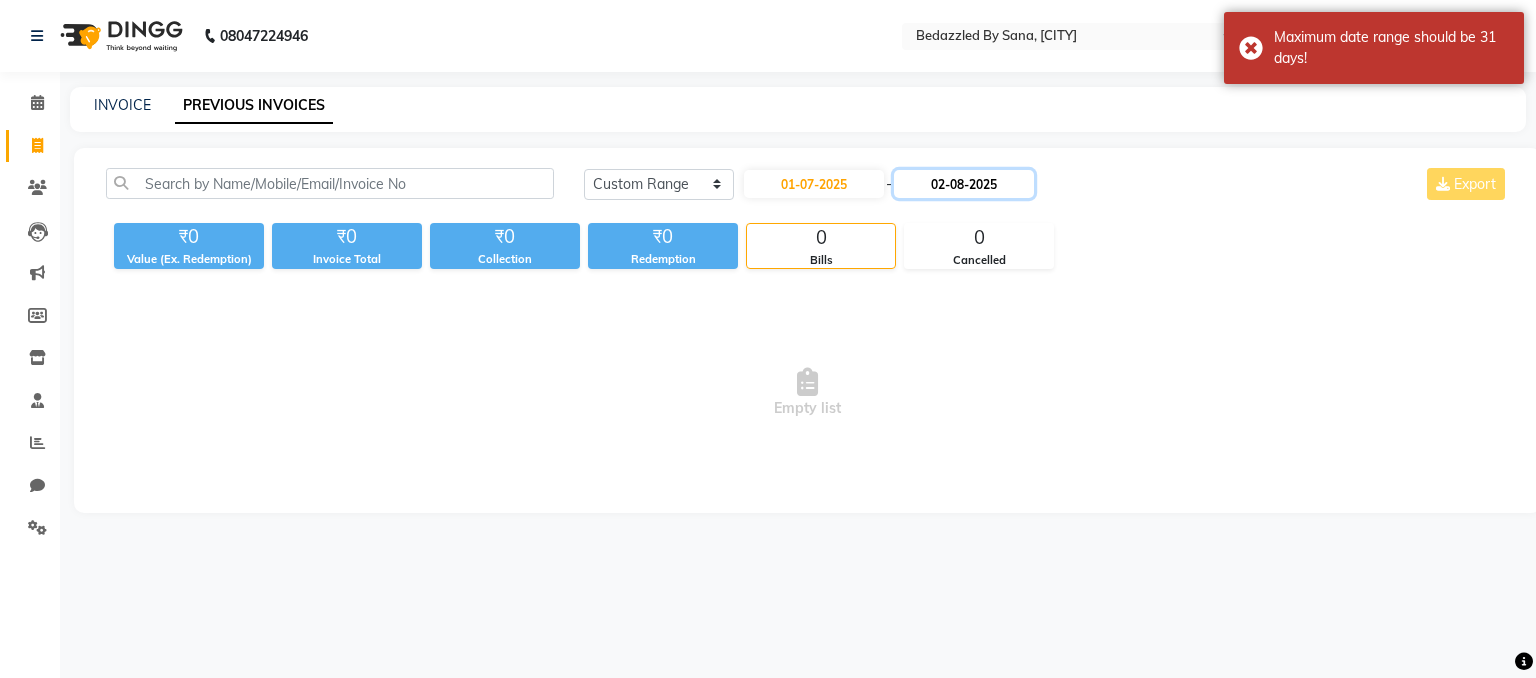 click on "02-08-2025" 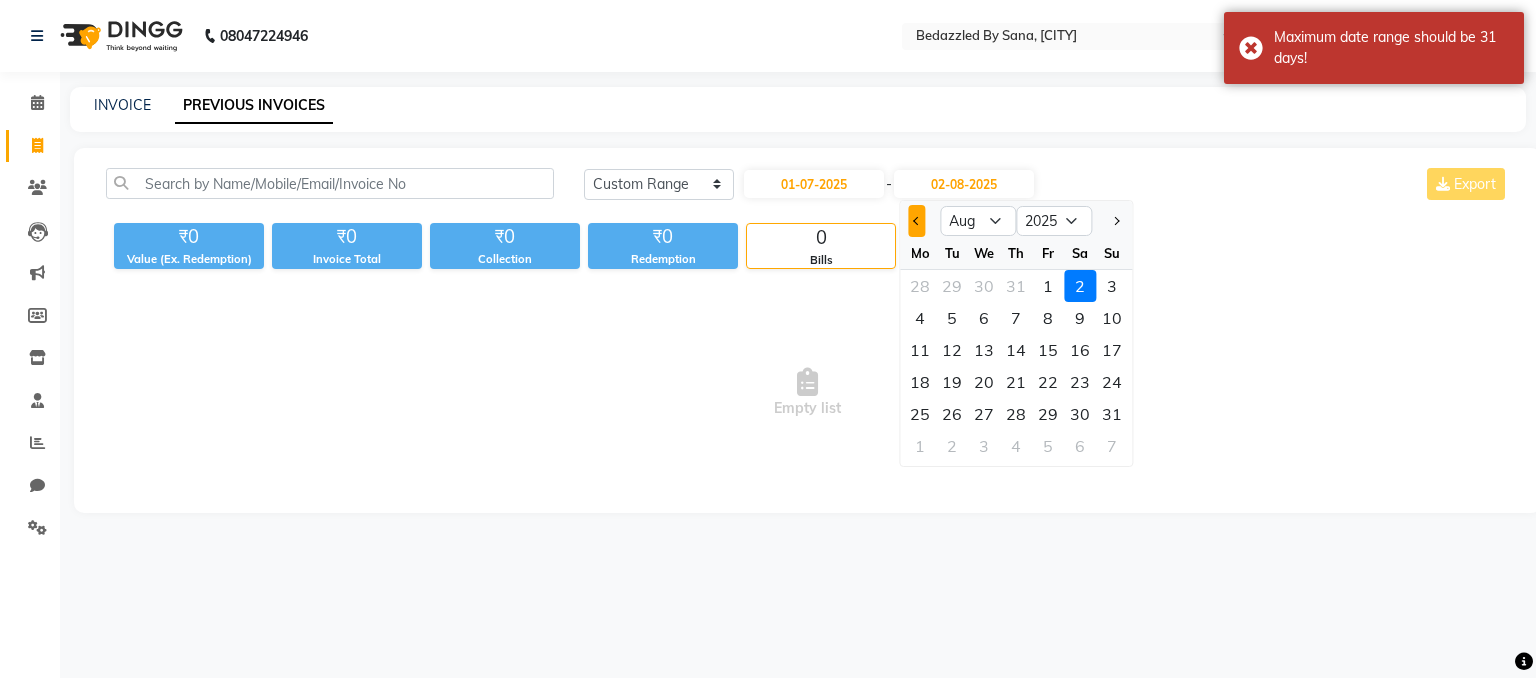 click 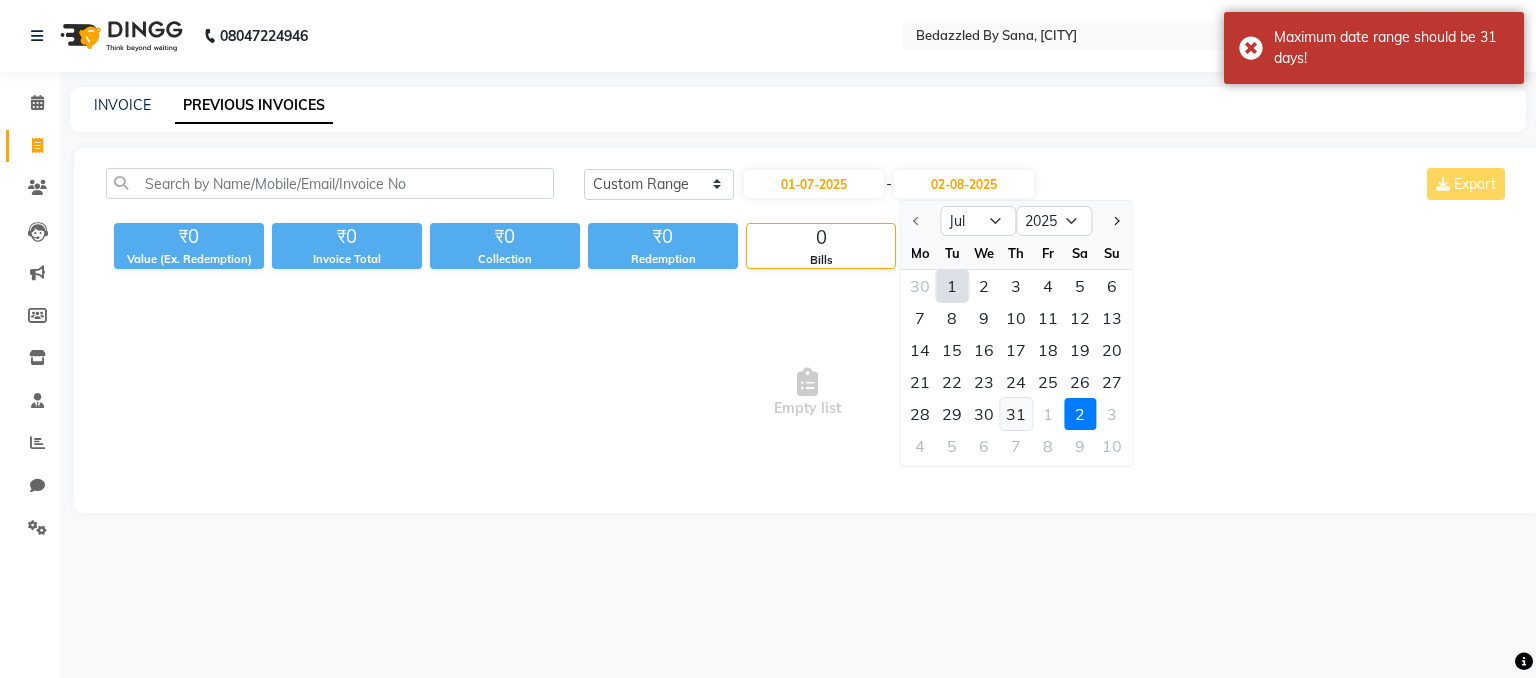 click on "31" 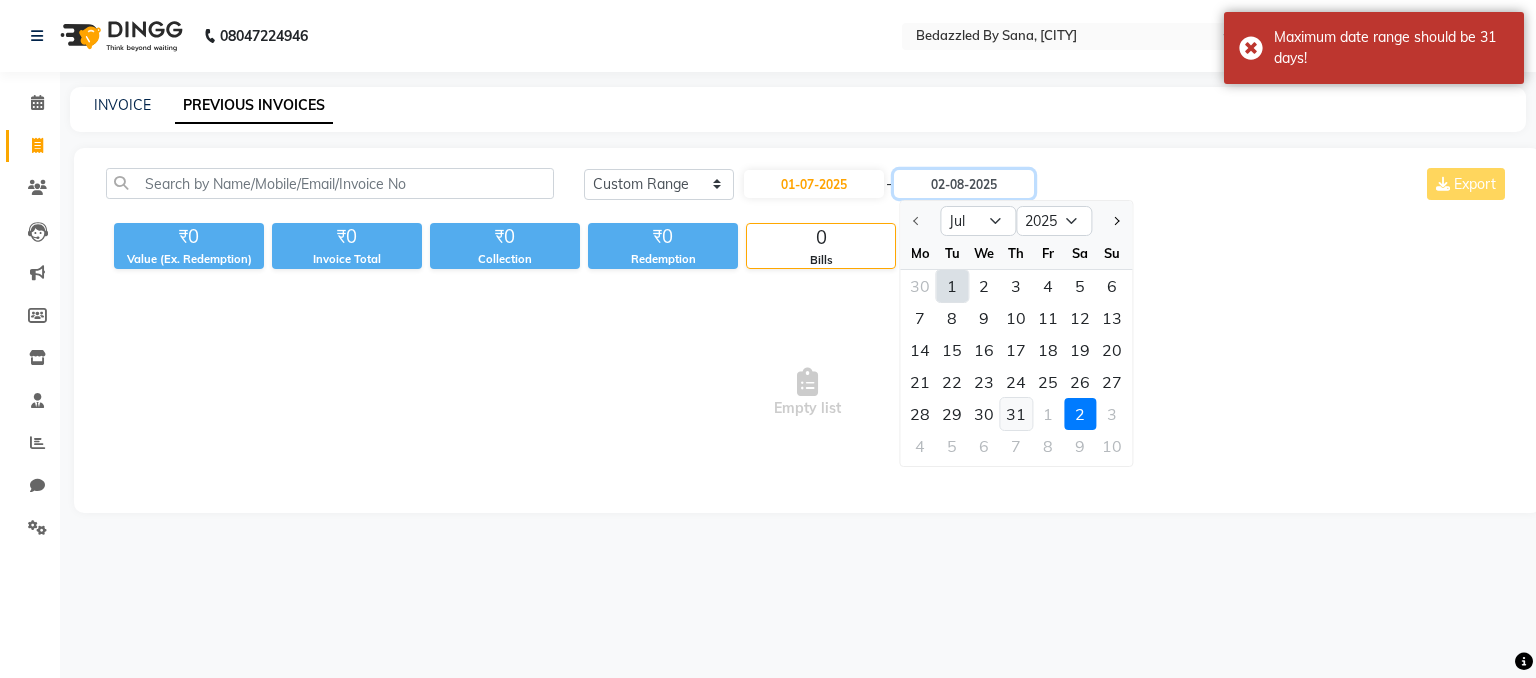 type on "31-07-2025" 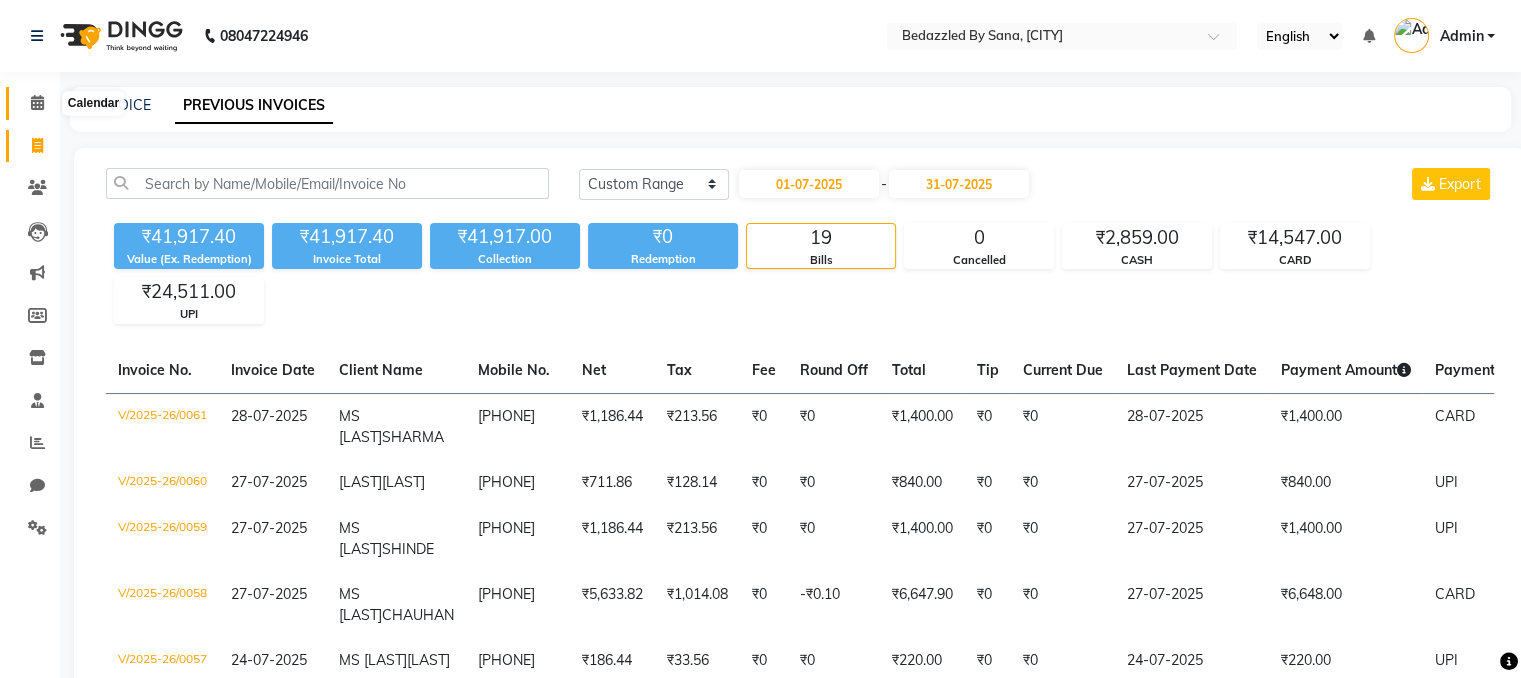 click 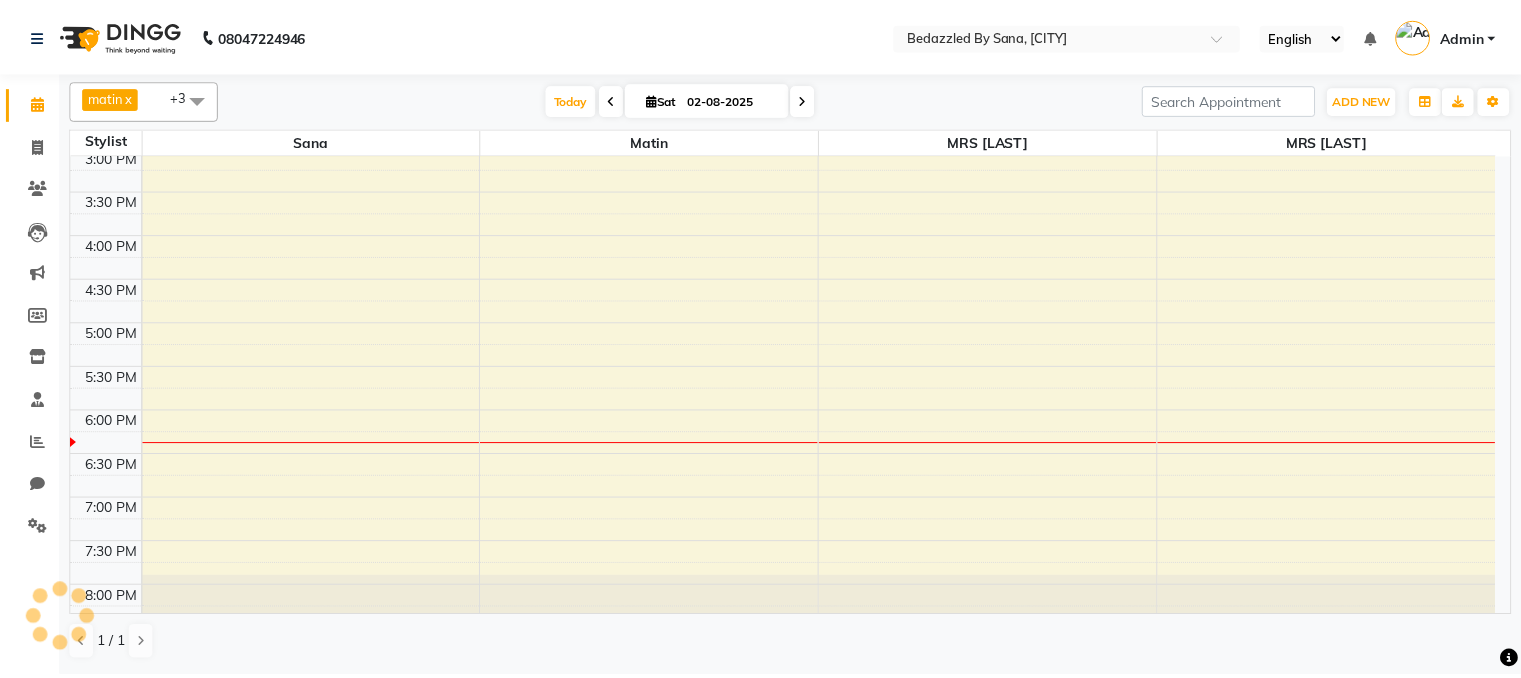 scroll, scrollTop: 0, scrollLeft: 0, axis: both 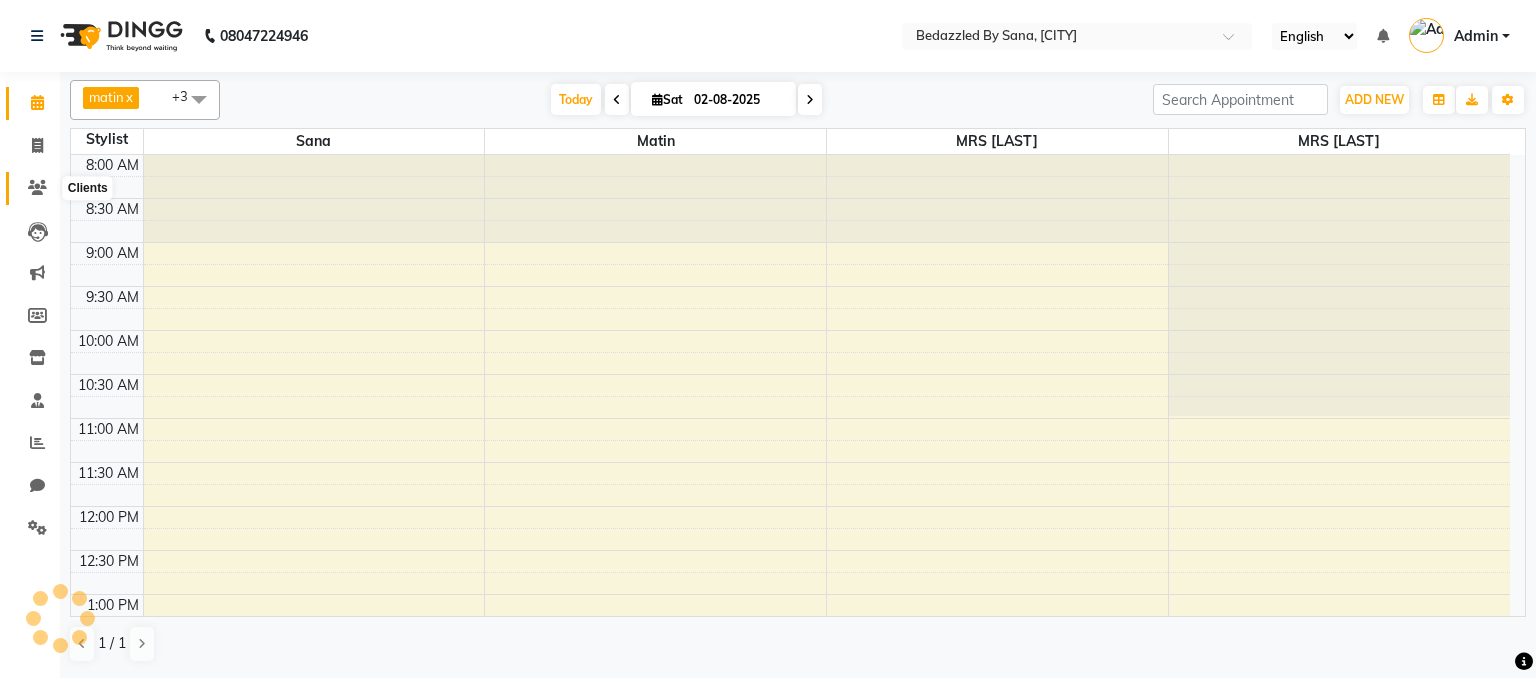 click 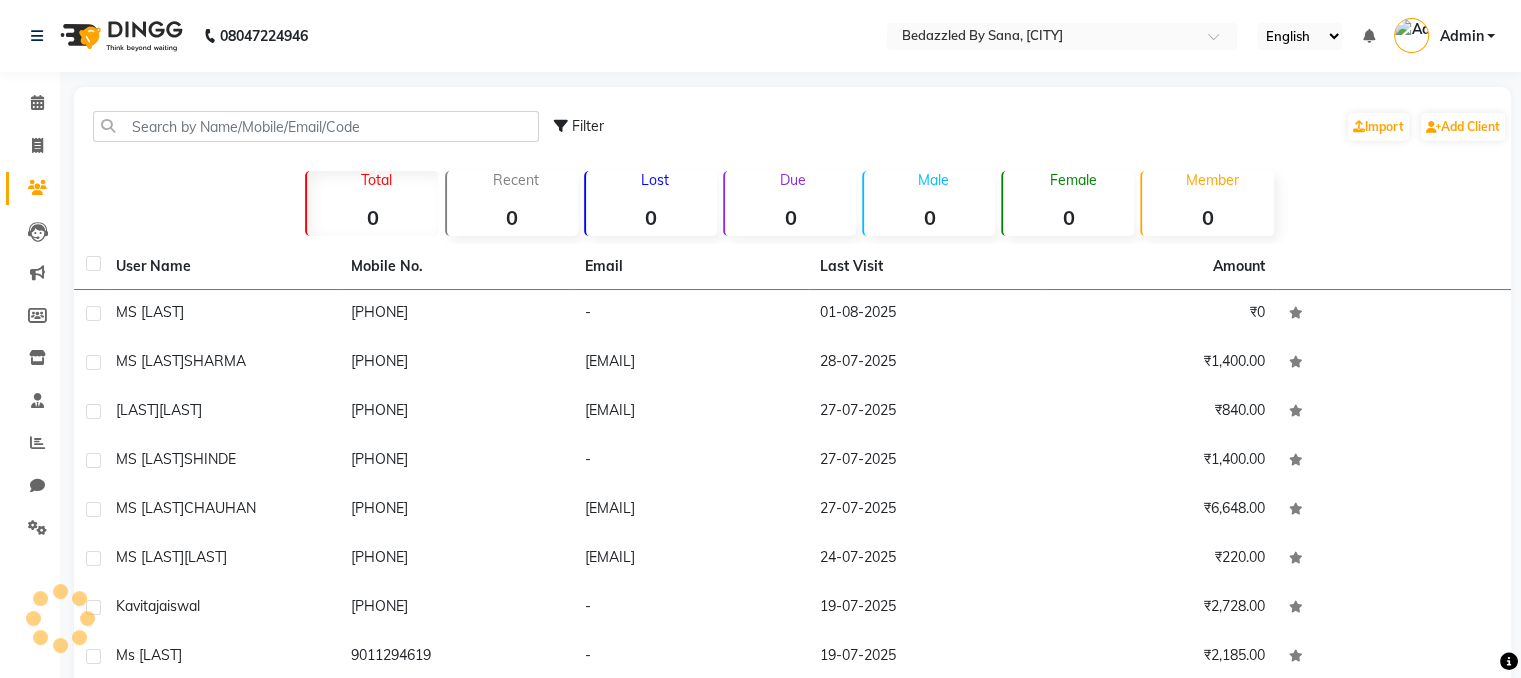 scroll, scrollTop: 205, scrollLeft: 0, axis: vertical 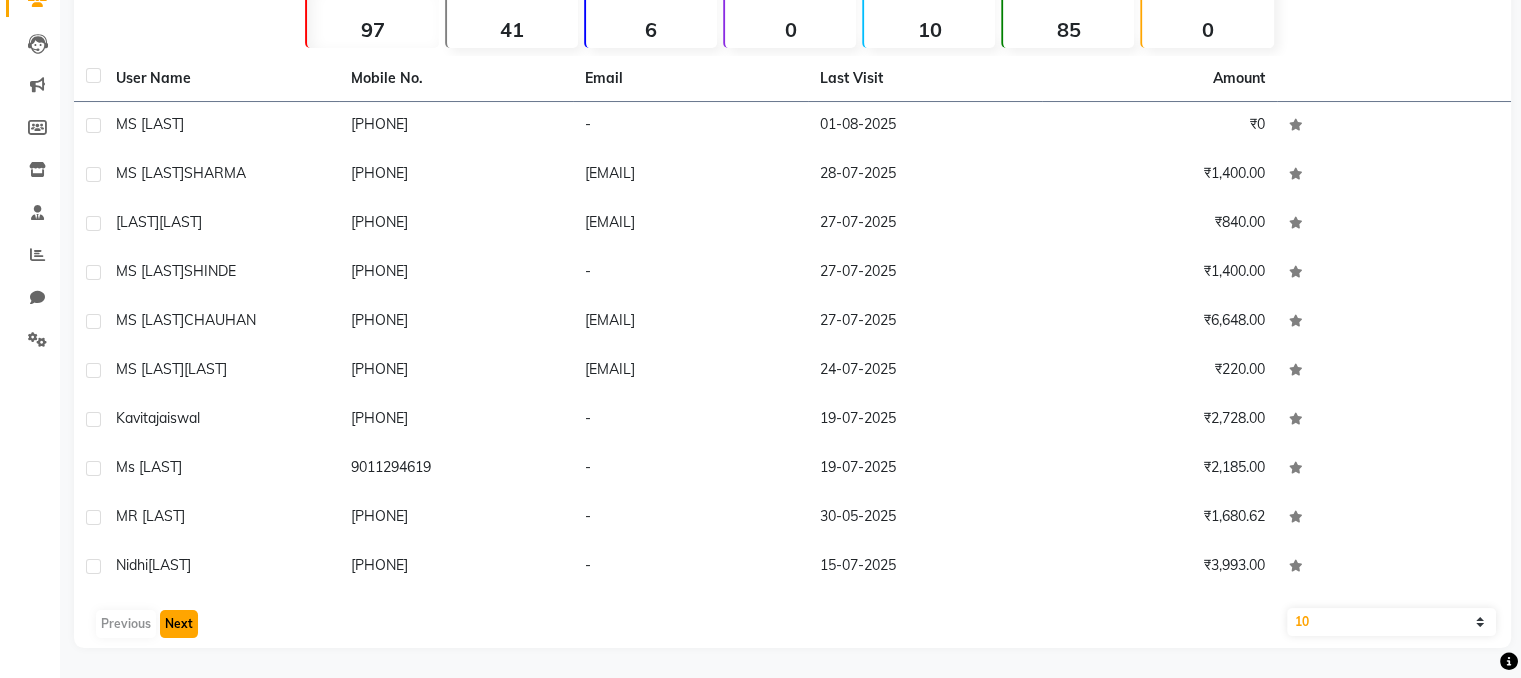 click on "Next" 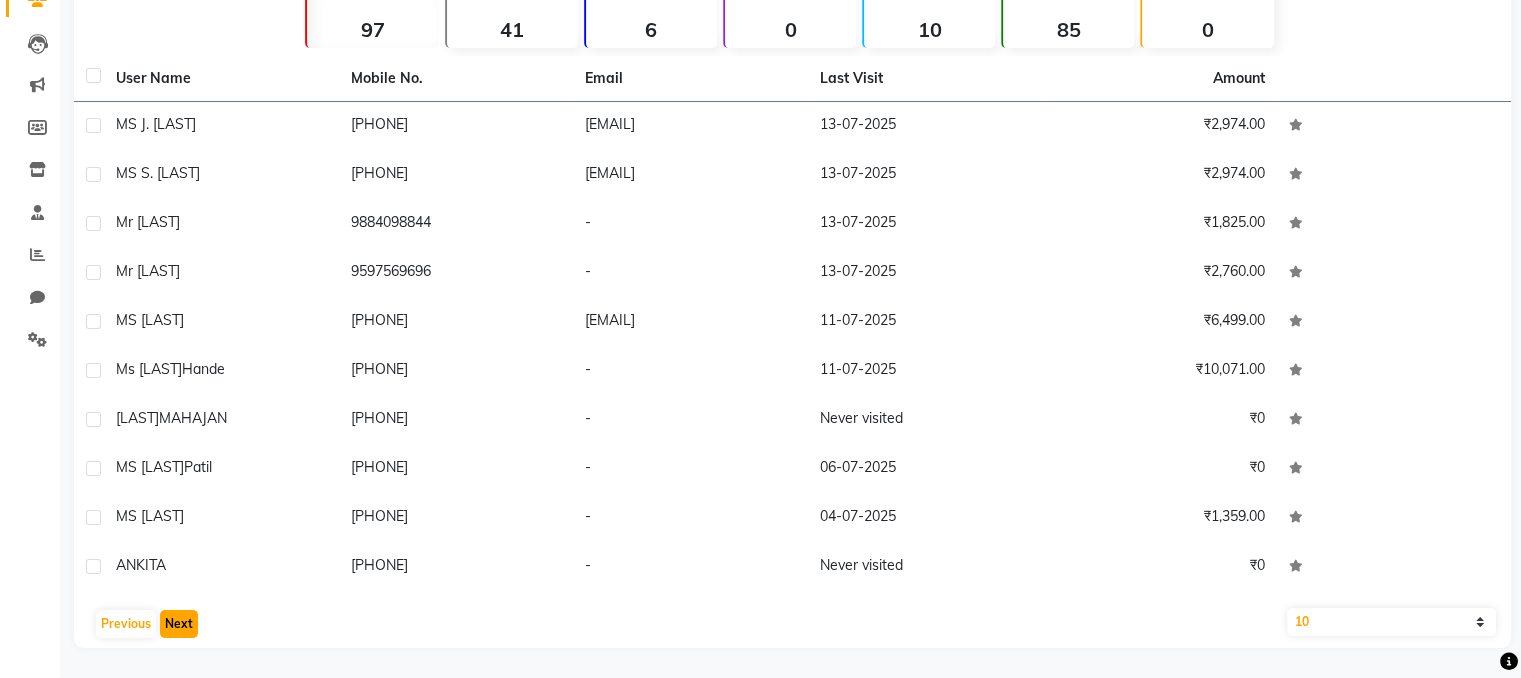 click on "Next" 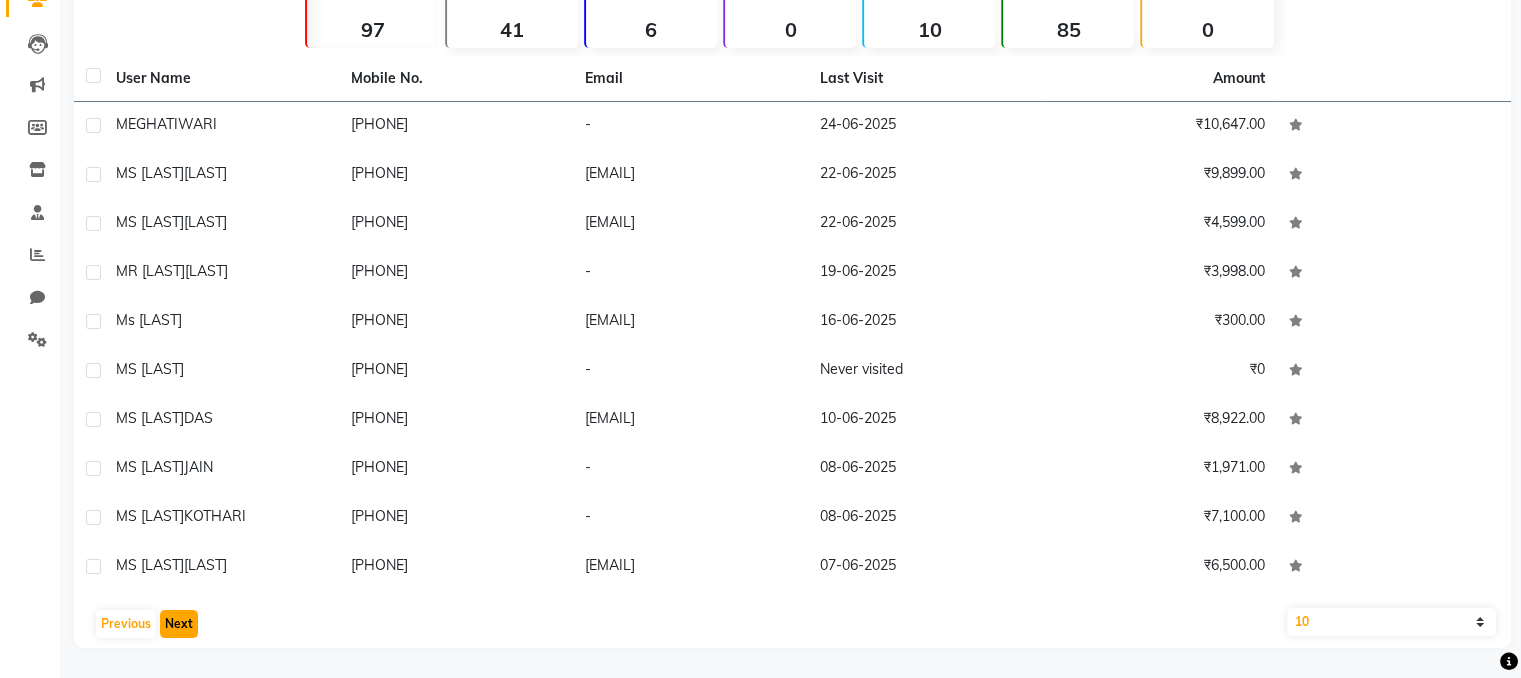 click on "Next" 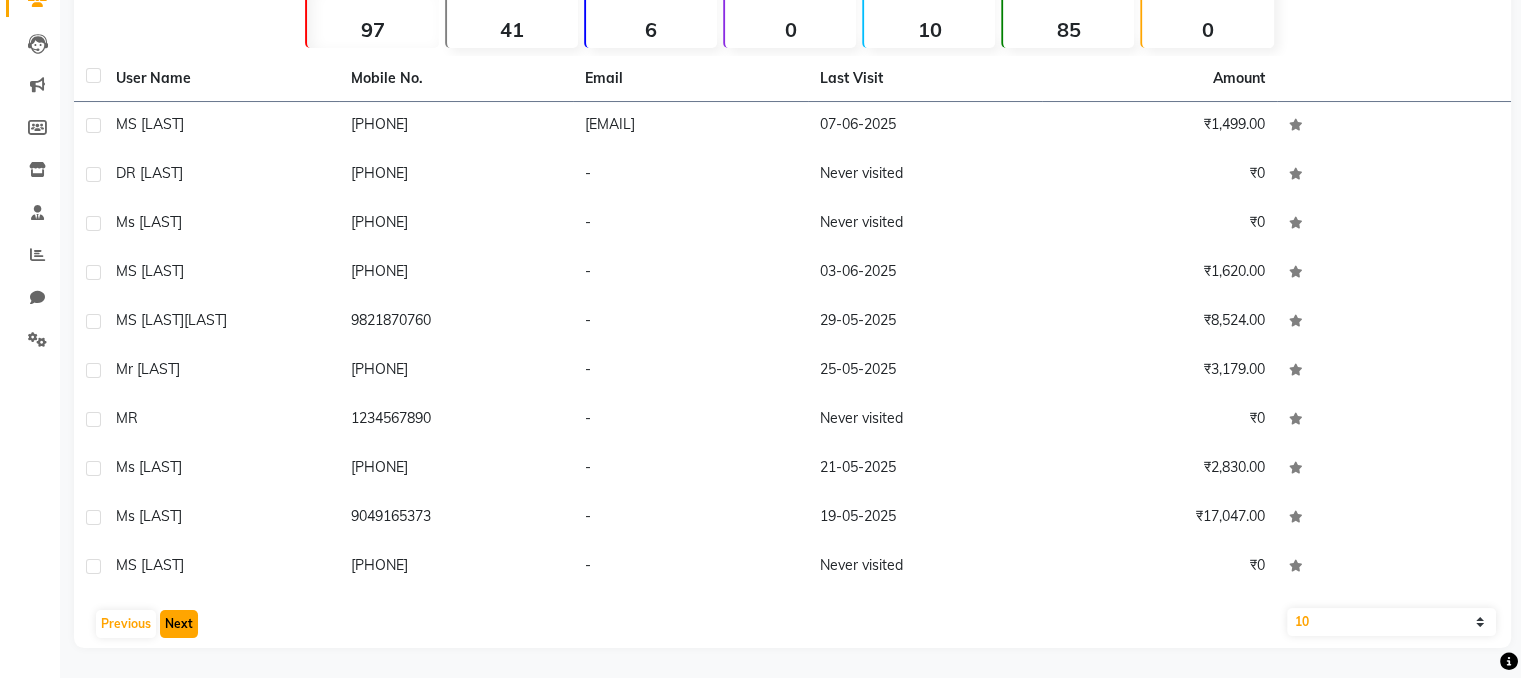 click on "Next" 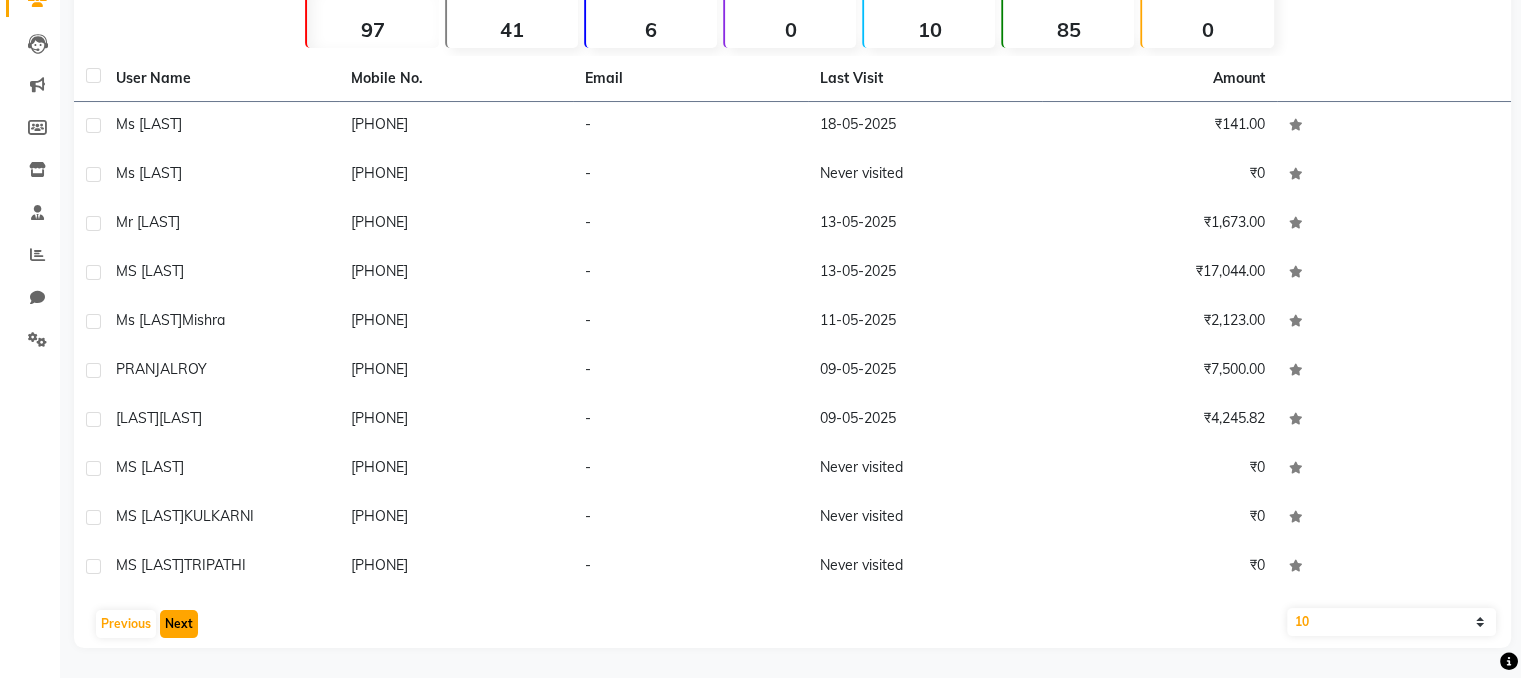 click on "Next" 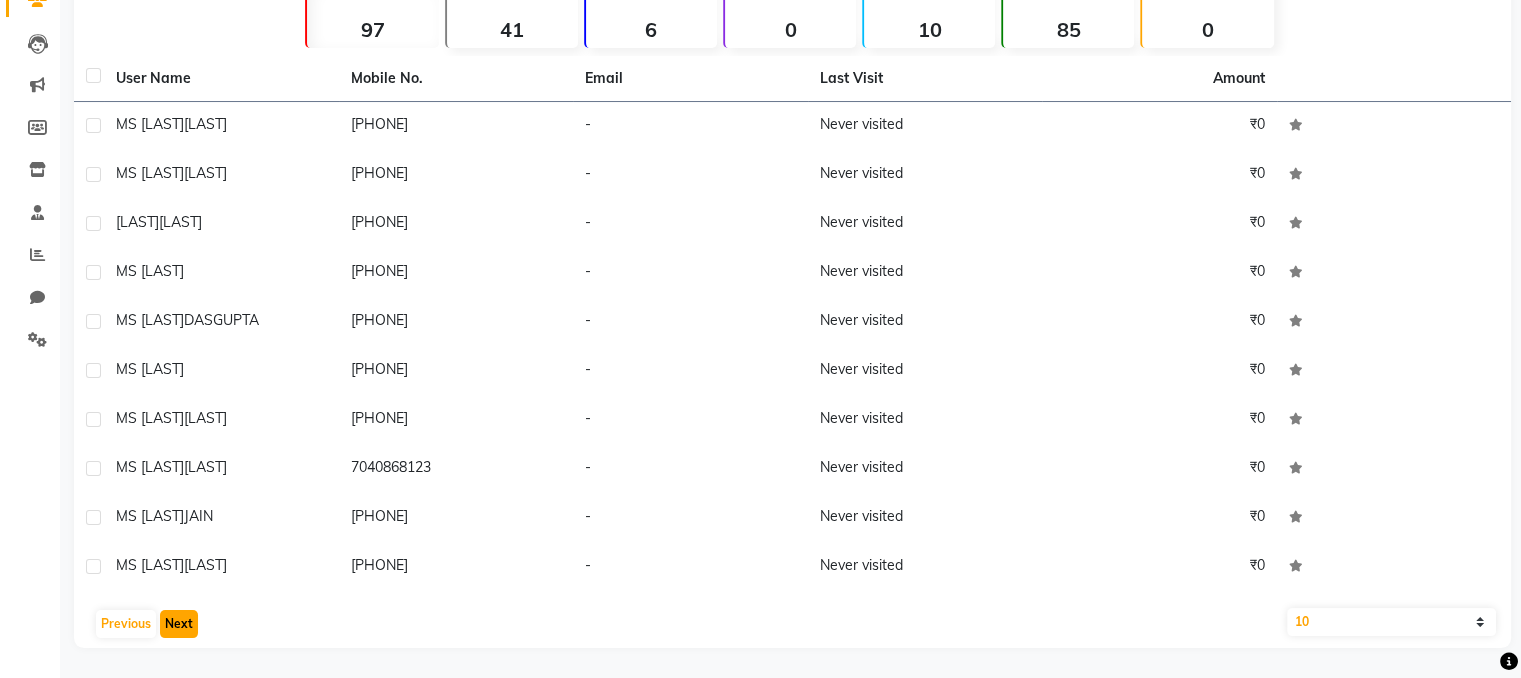 click on "Next" 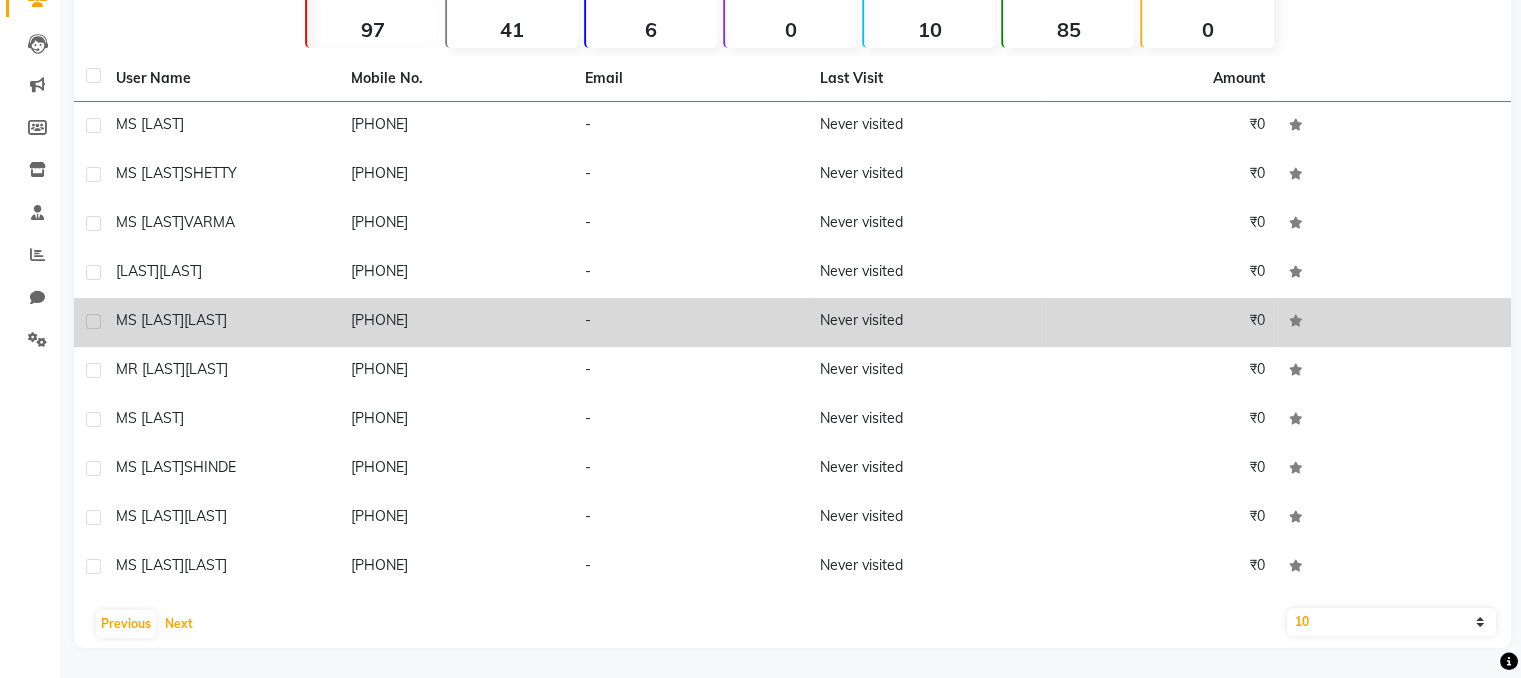 type 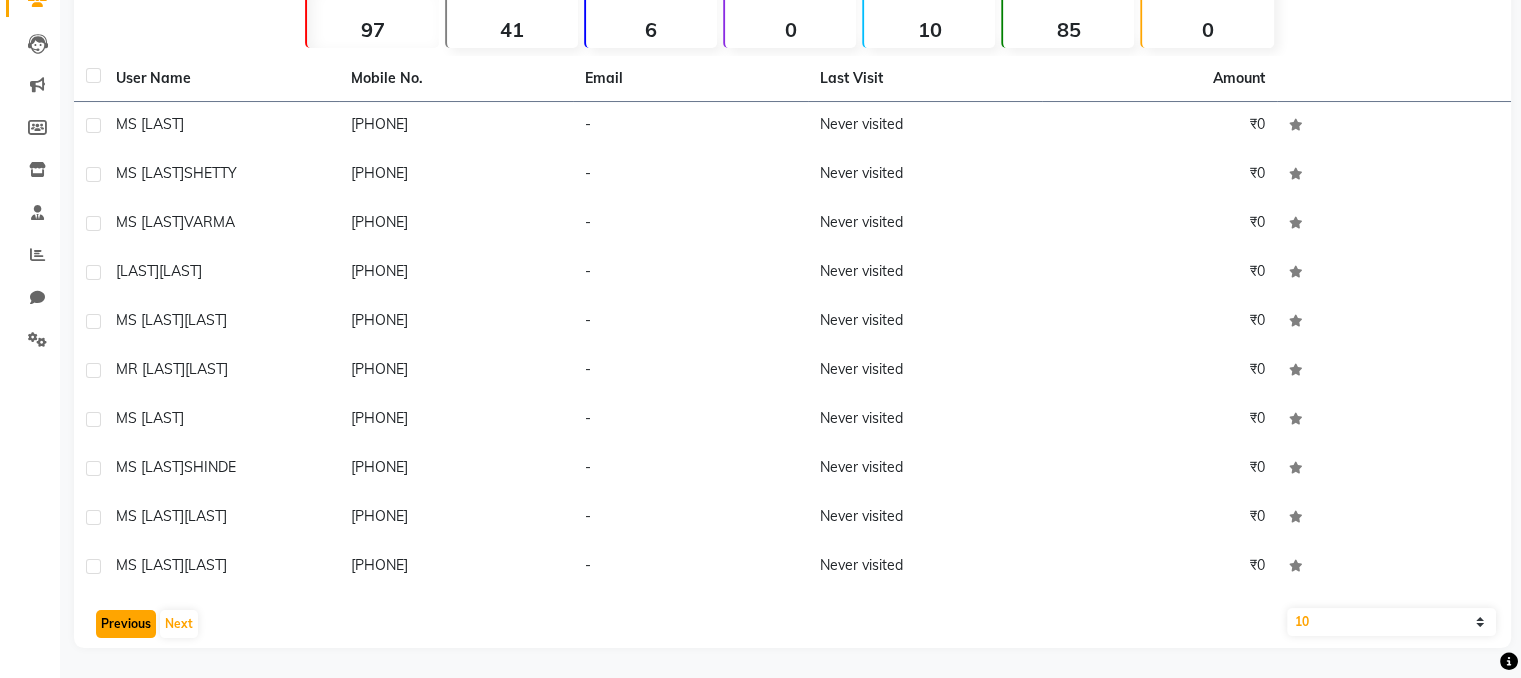 click on "Previous" 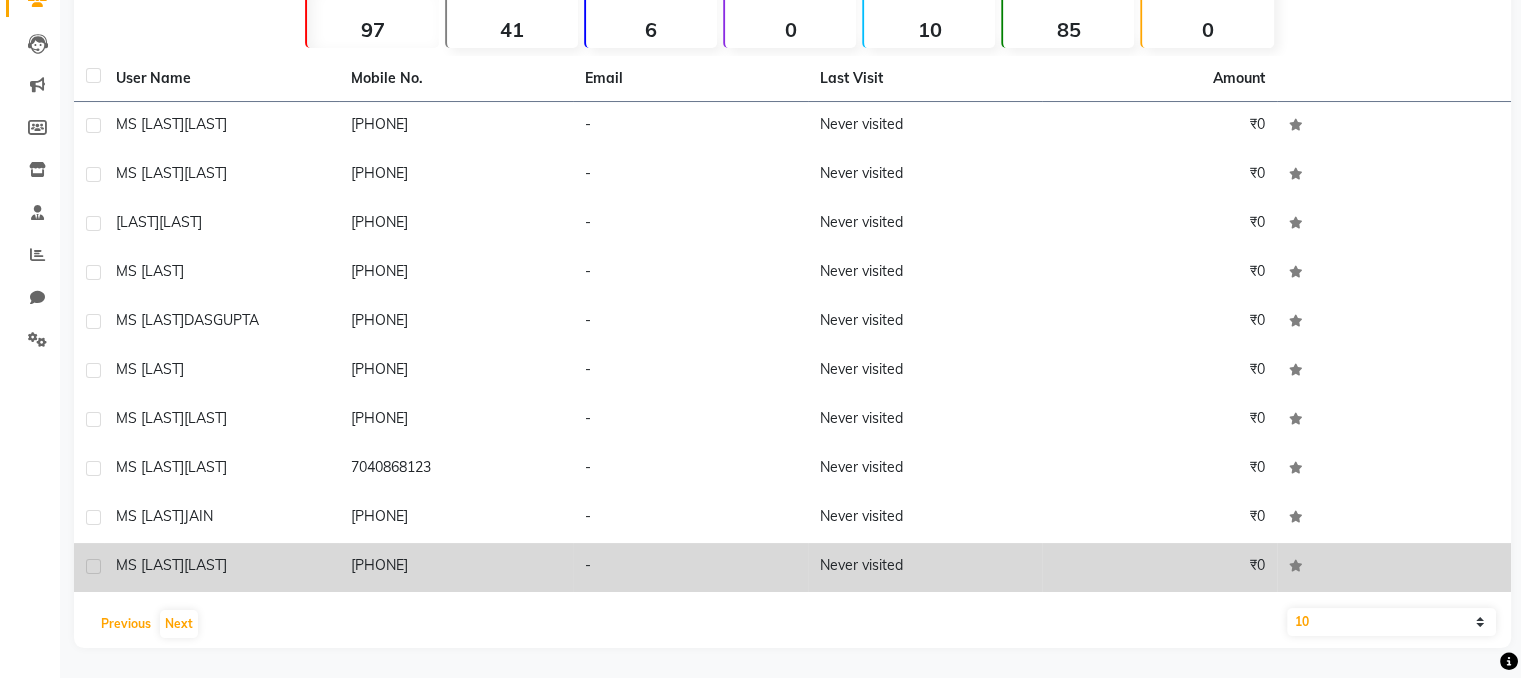type 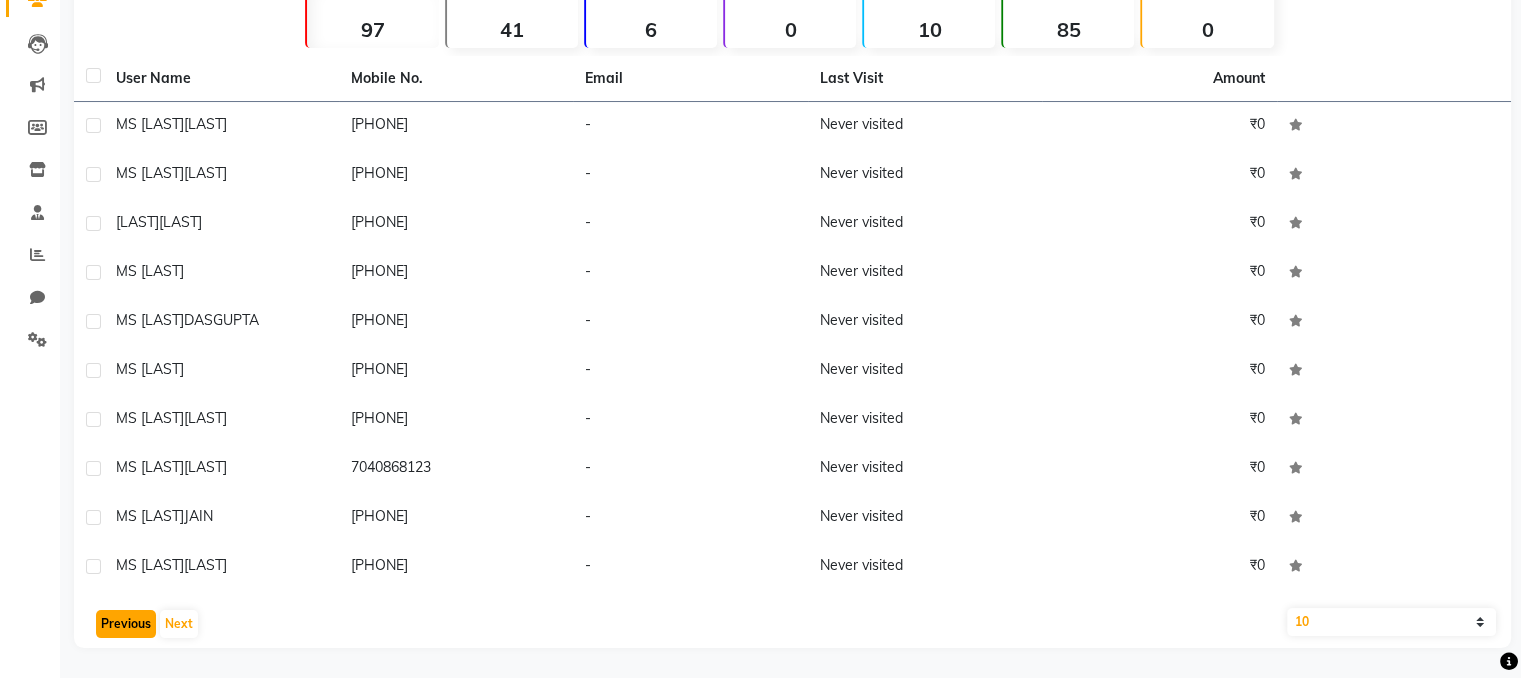 click on "Previous" 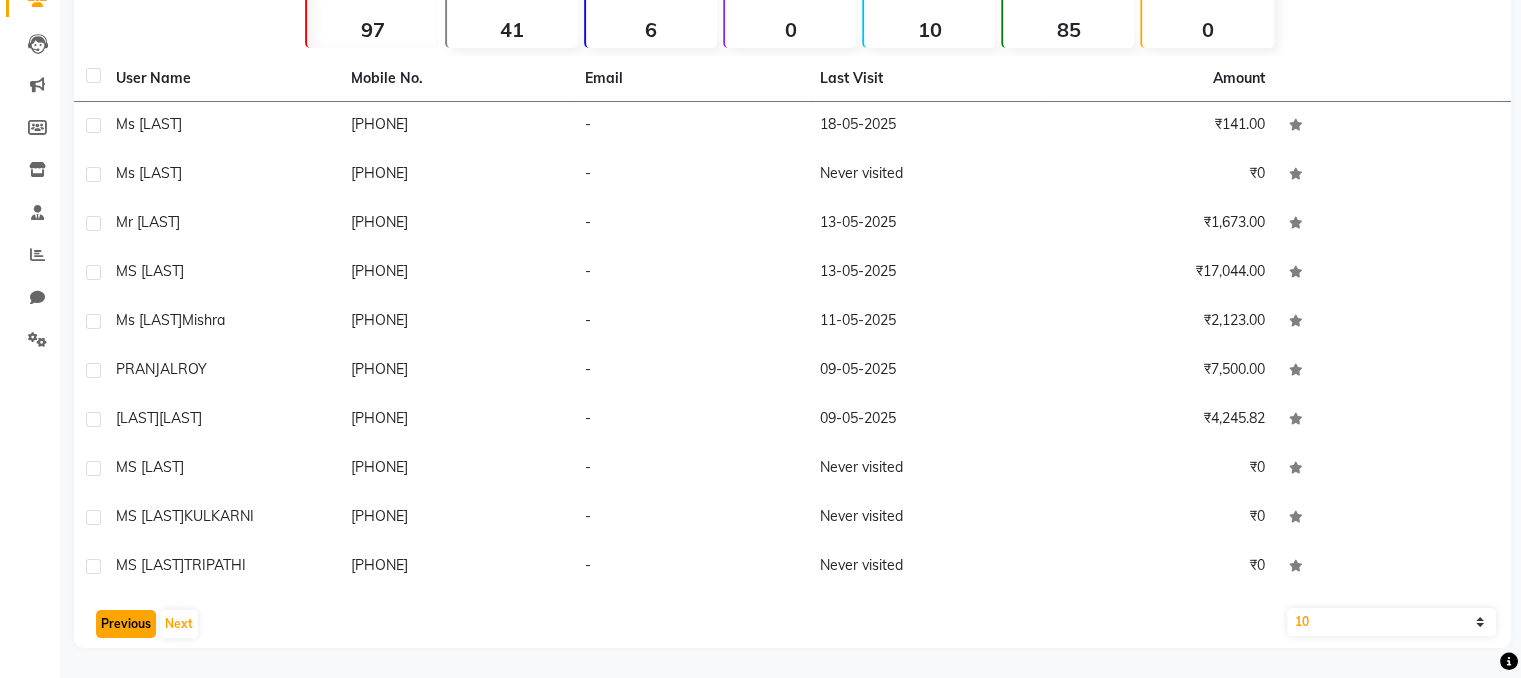 click on "Previous" 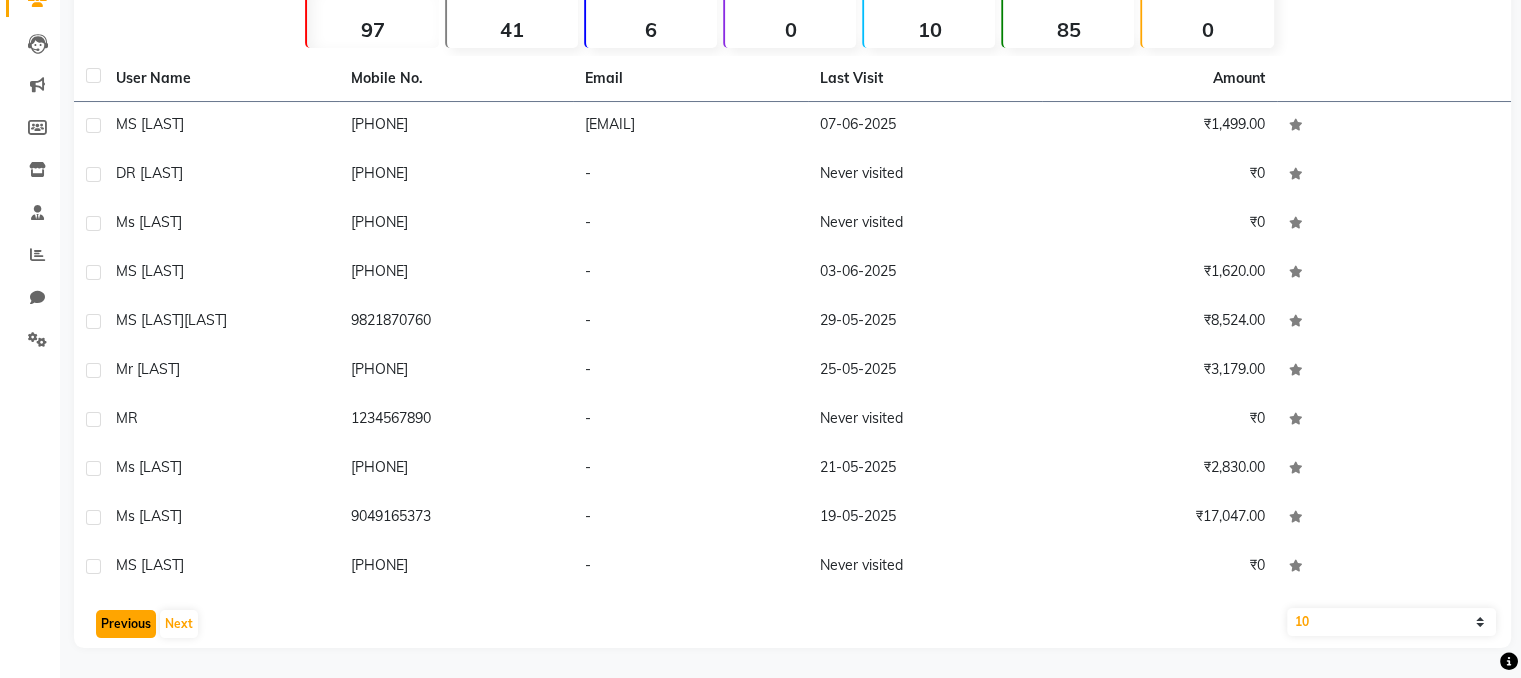 click on "Previous" 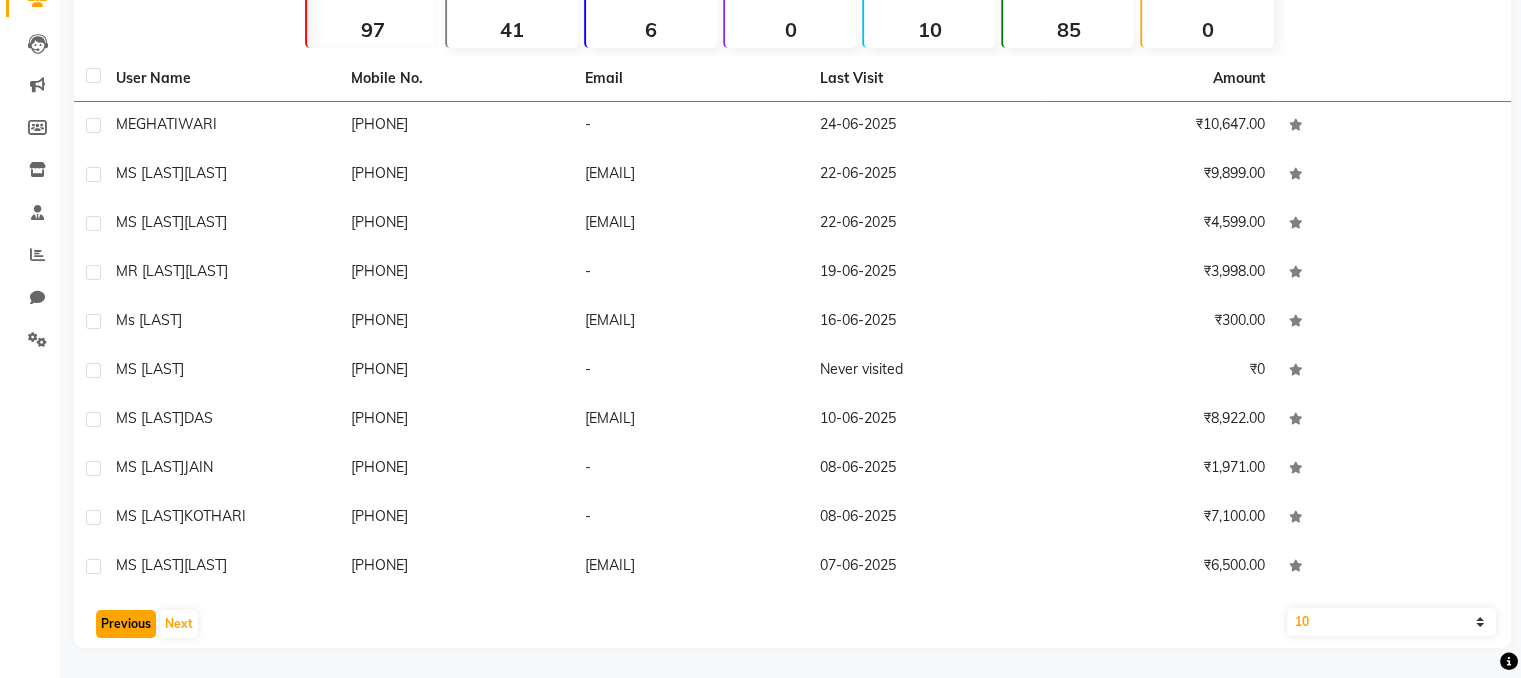 click on "Previous" 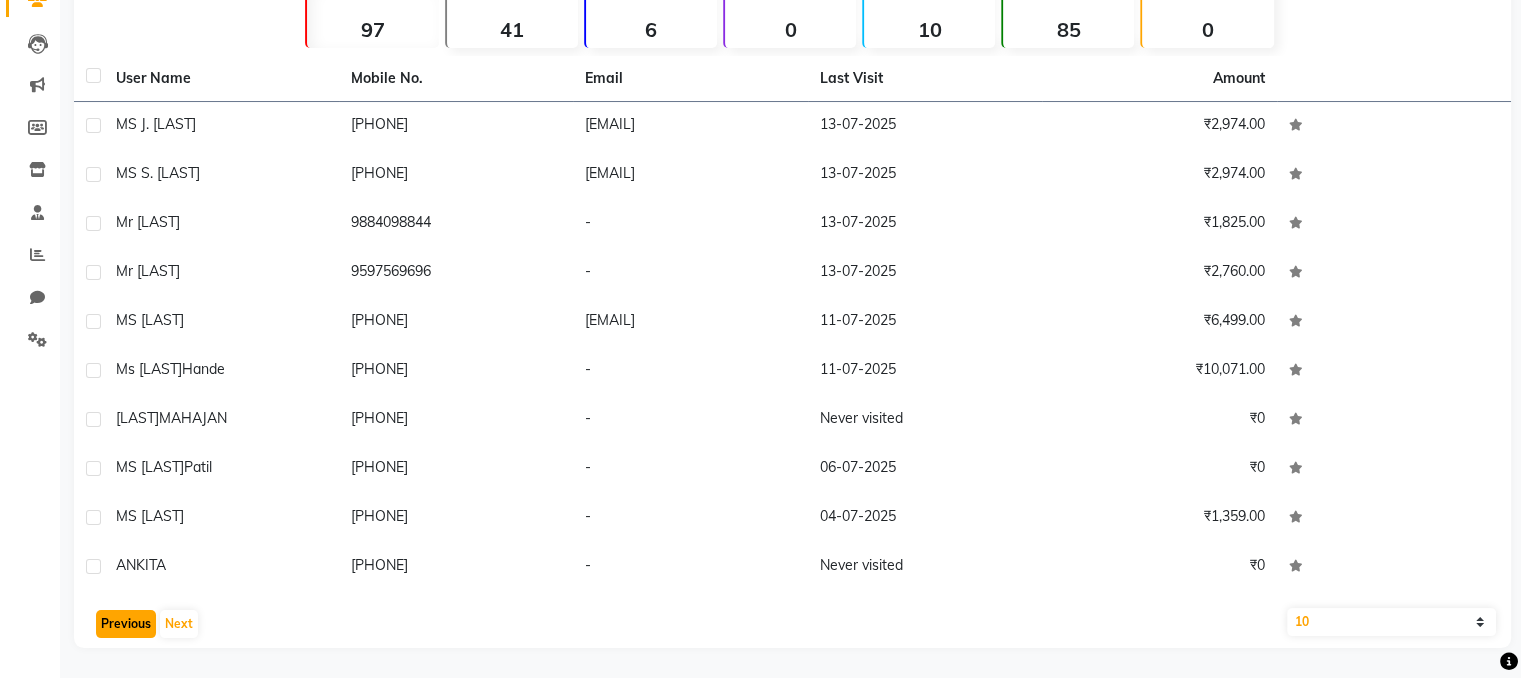 click on "Previous" 